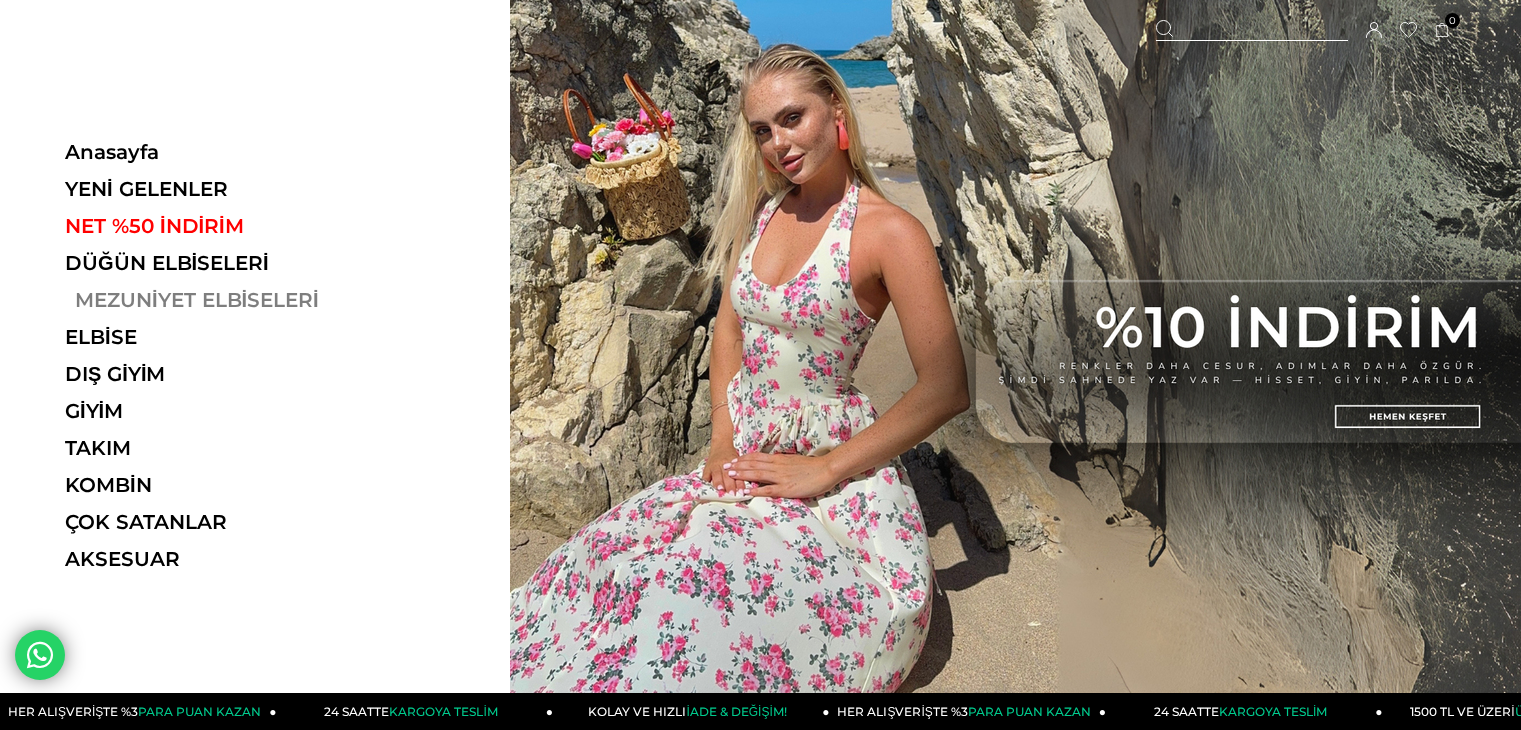 scroll, scrollTop: 0, scrollLeft: 0, axis: both 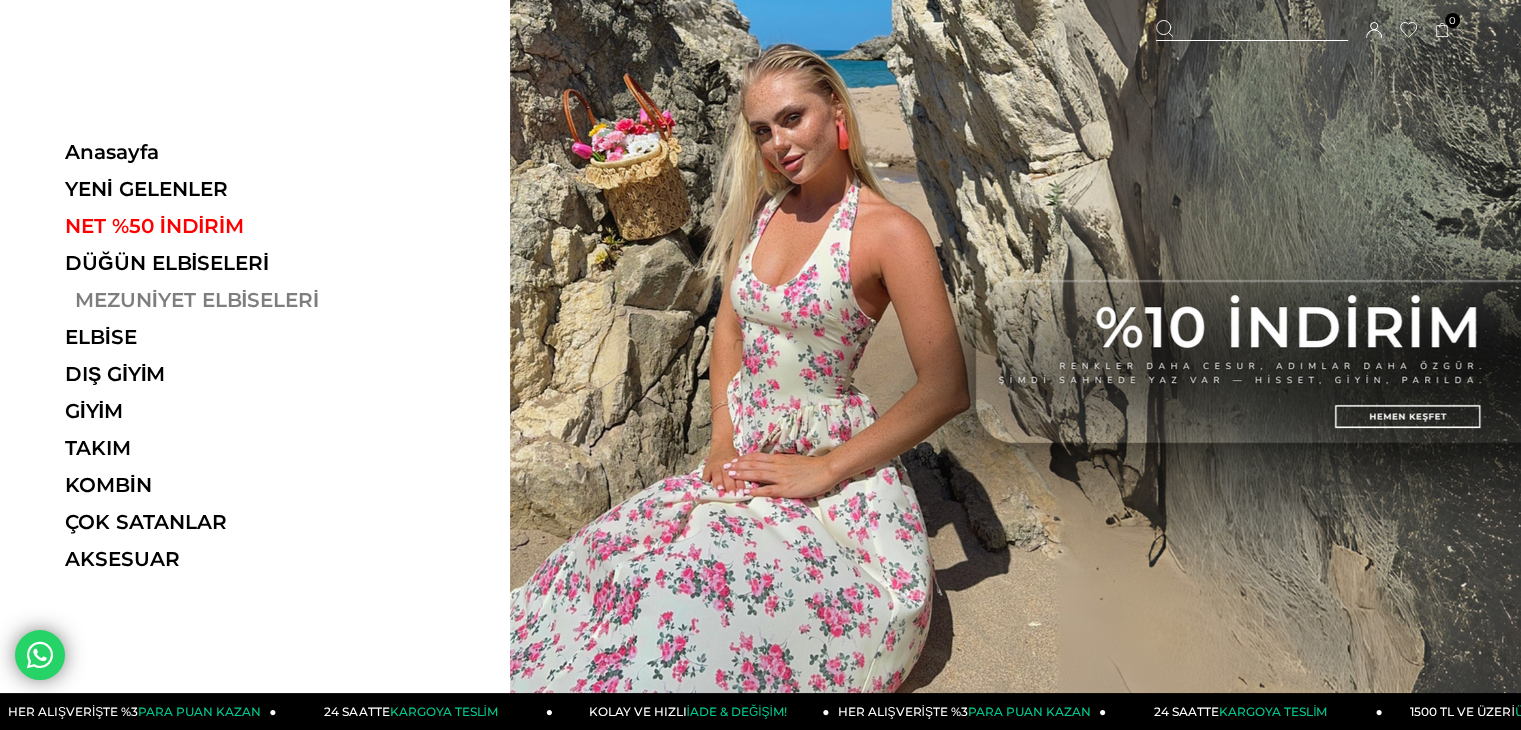 click on "MEZUNİYET ELBİSELERİ" at bounding box center [202, 300] 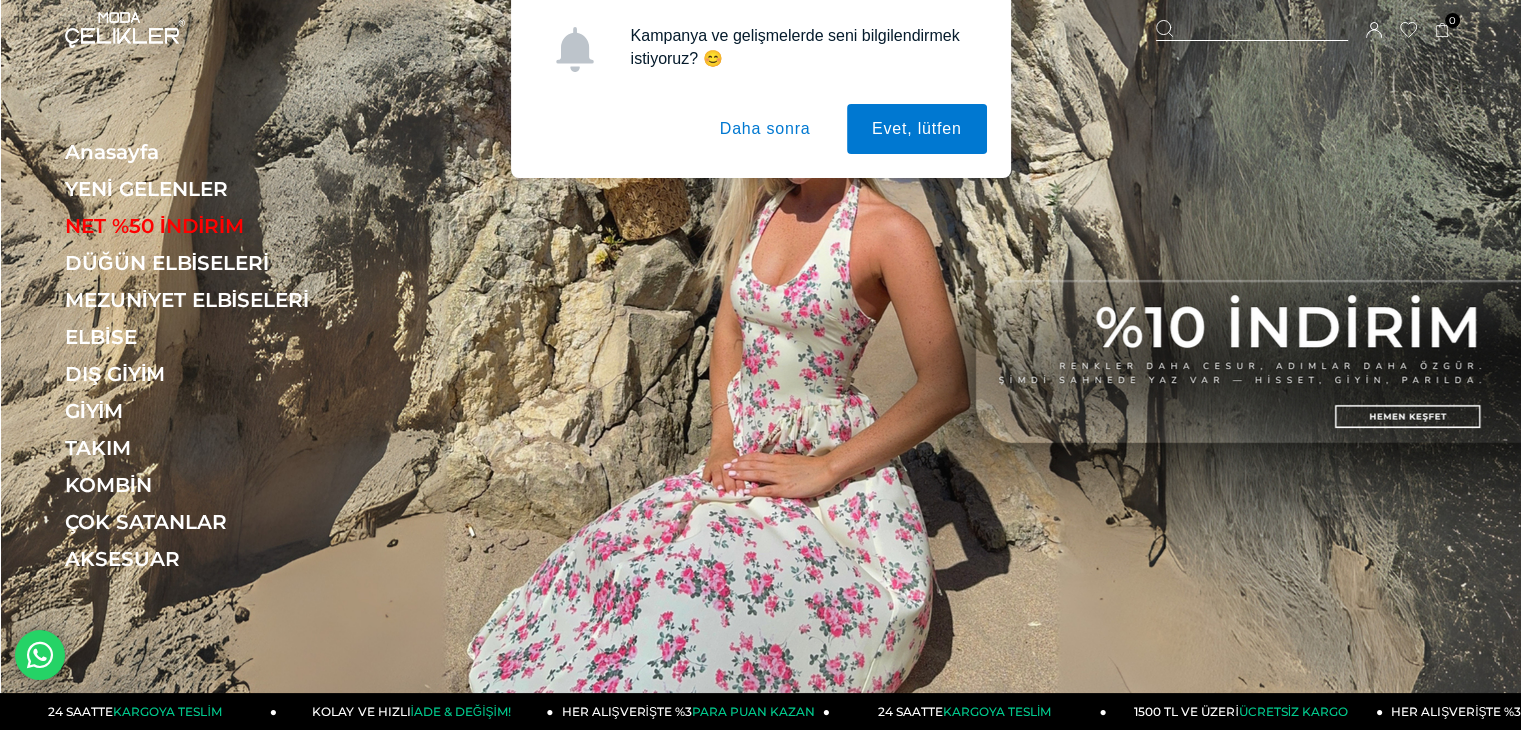 click on "Daha sonra" at bounding box center (765, 129) 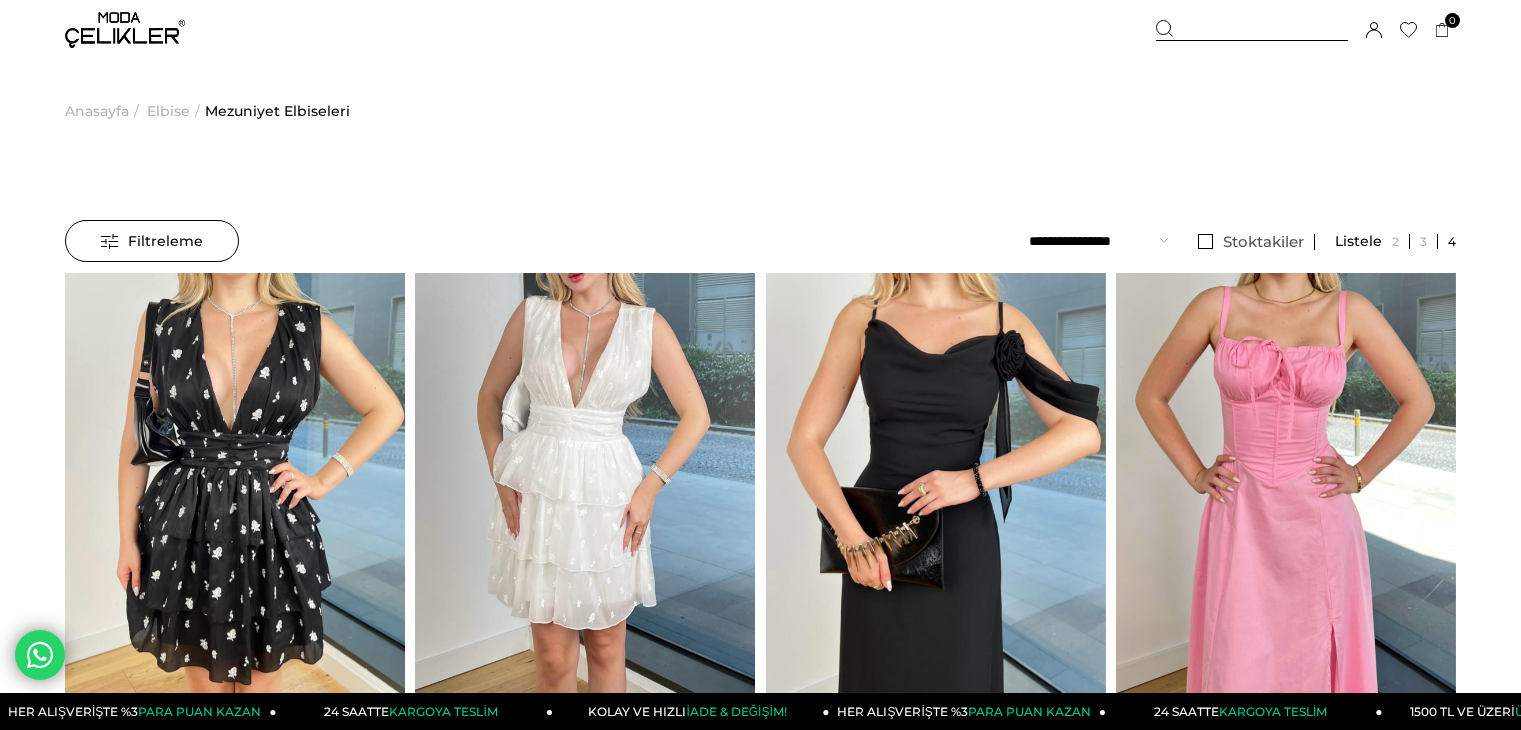 scroll, scrollTop: 0, scrollLeft: 0, axis: both 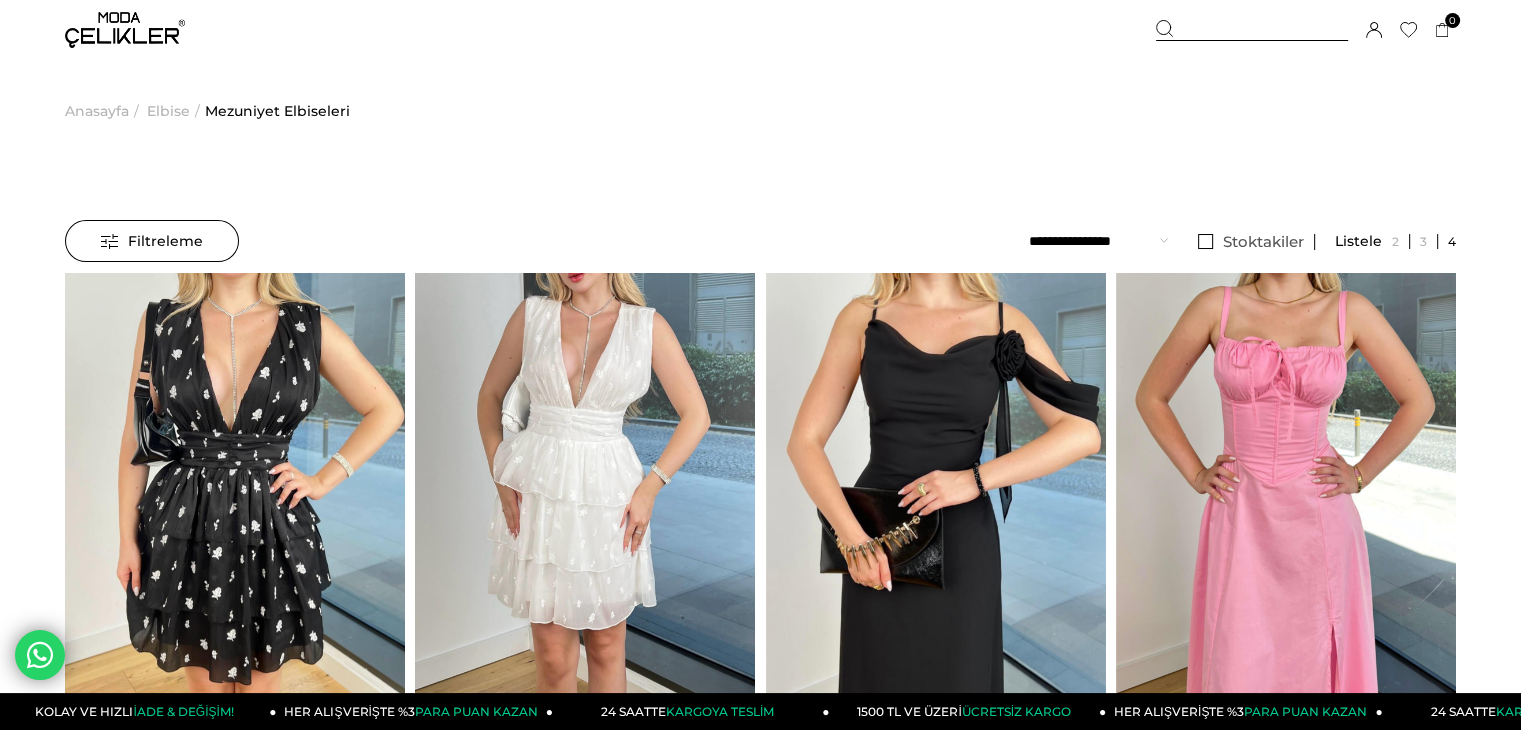 click on "Elbise" at bounding box center [168, 111] 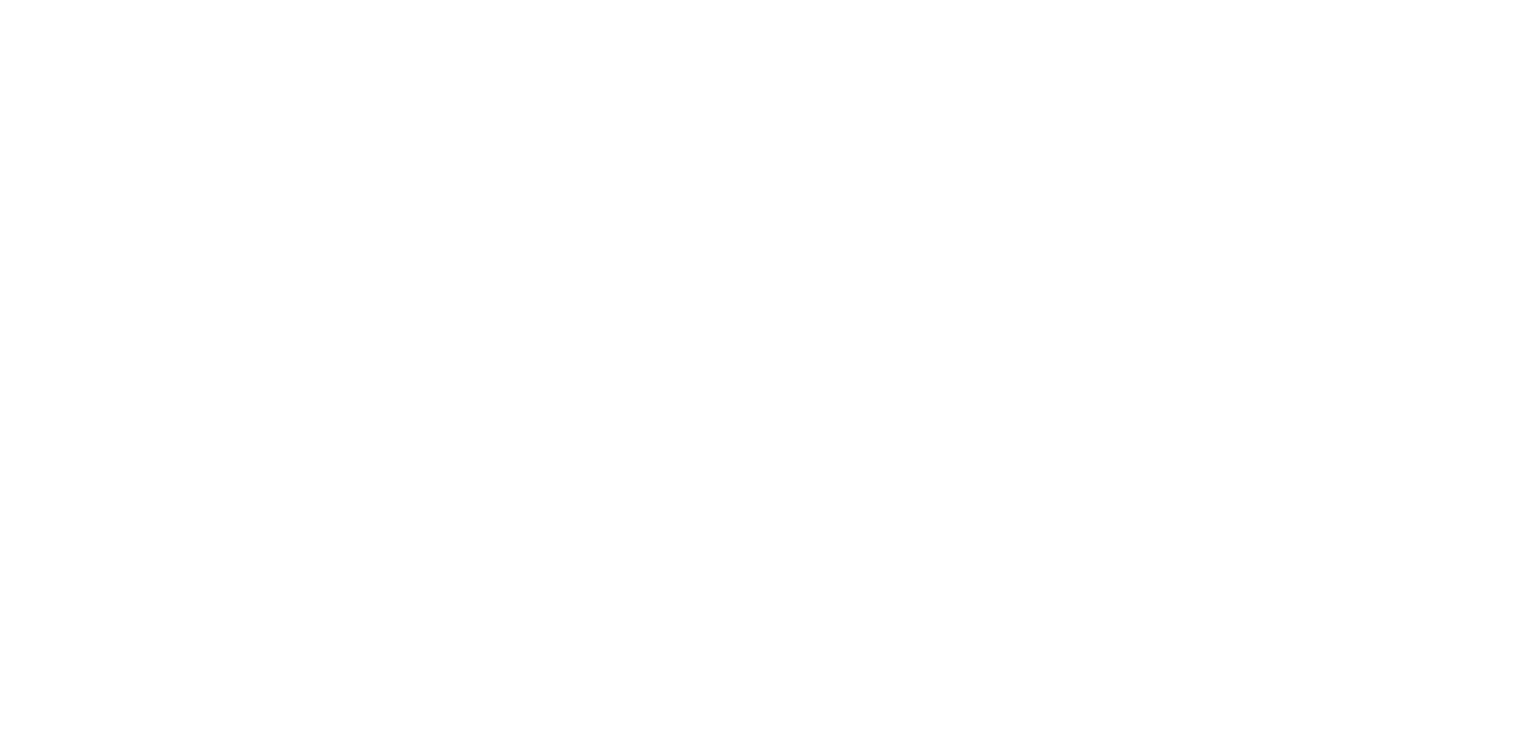 scroll, scrollTop: 0, scrollLeft: 0, axis: both 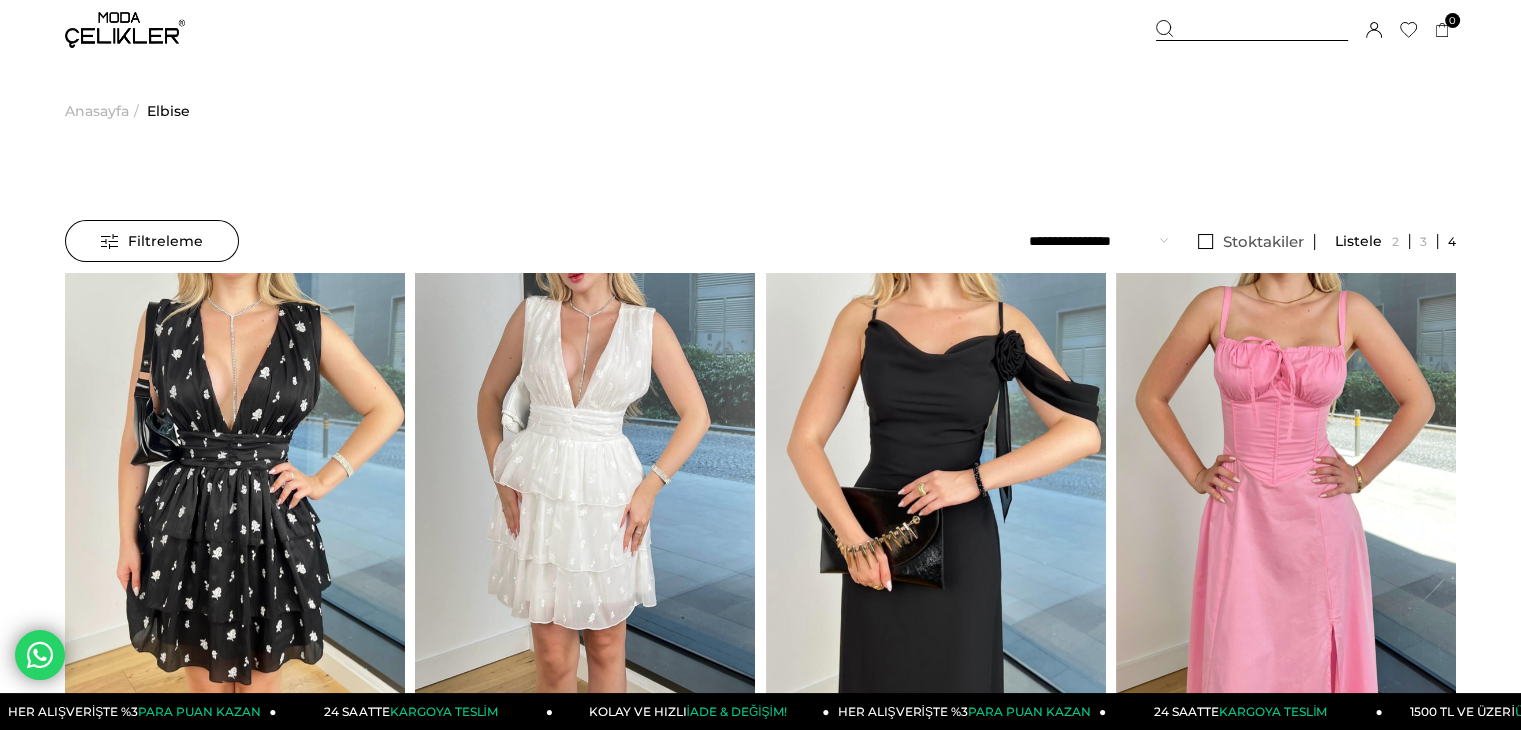 click on "Filtreleme" at bounding box center [152, 241] 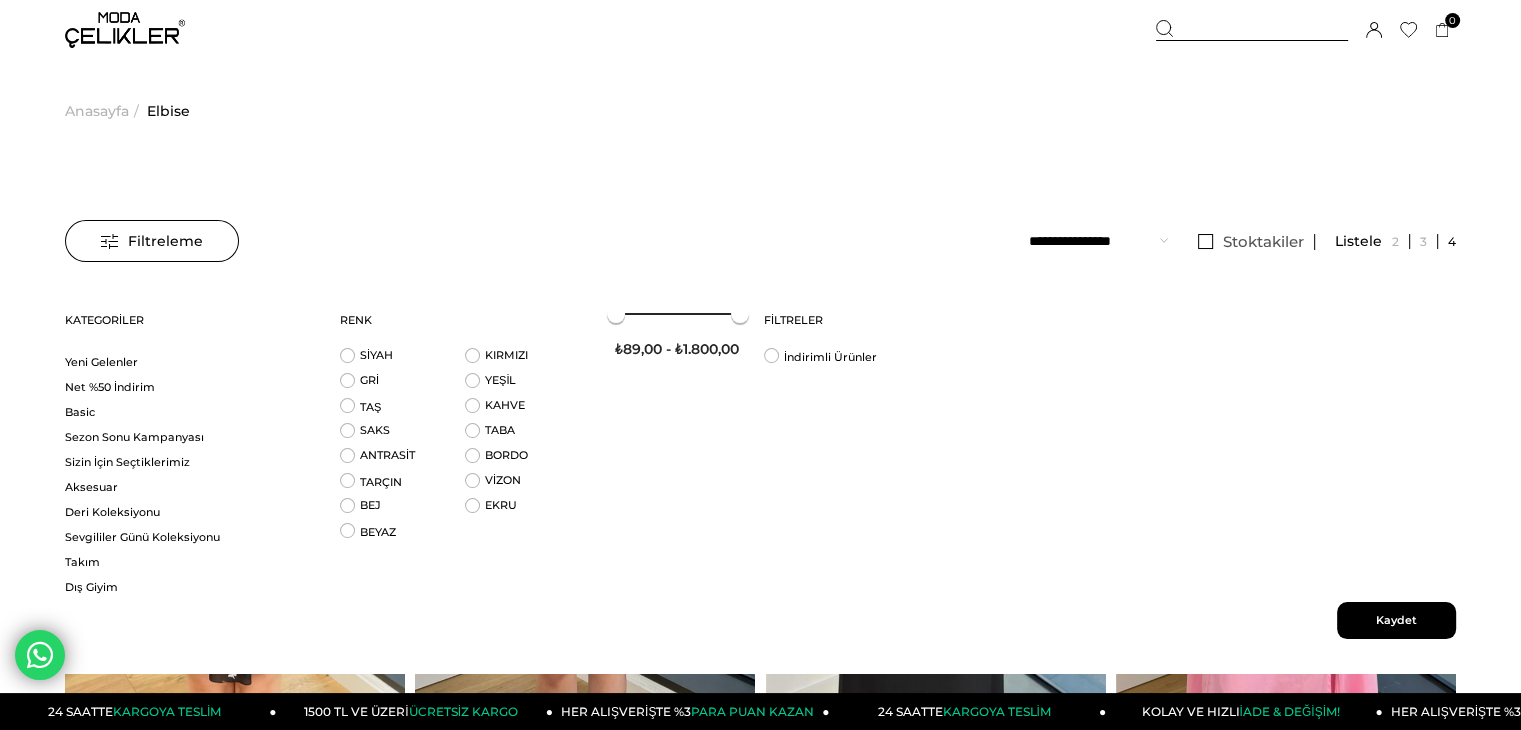 scroll, scrollTop: 1500, scrollLeft: 0, axis: vertical 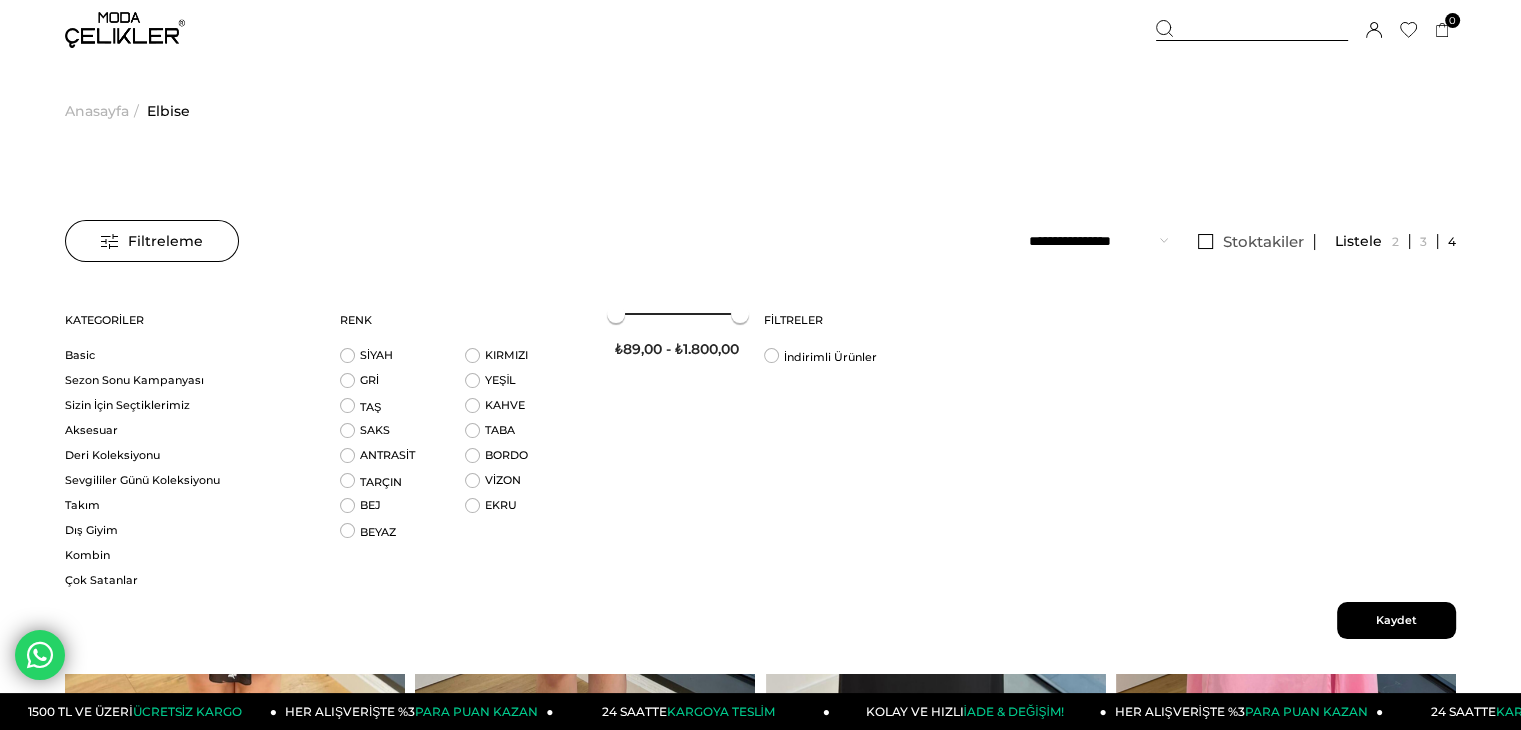 click on "Filtreleme" at bounding box center [152, 241] 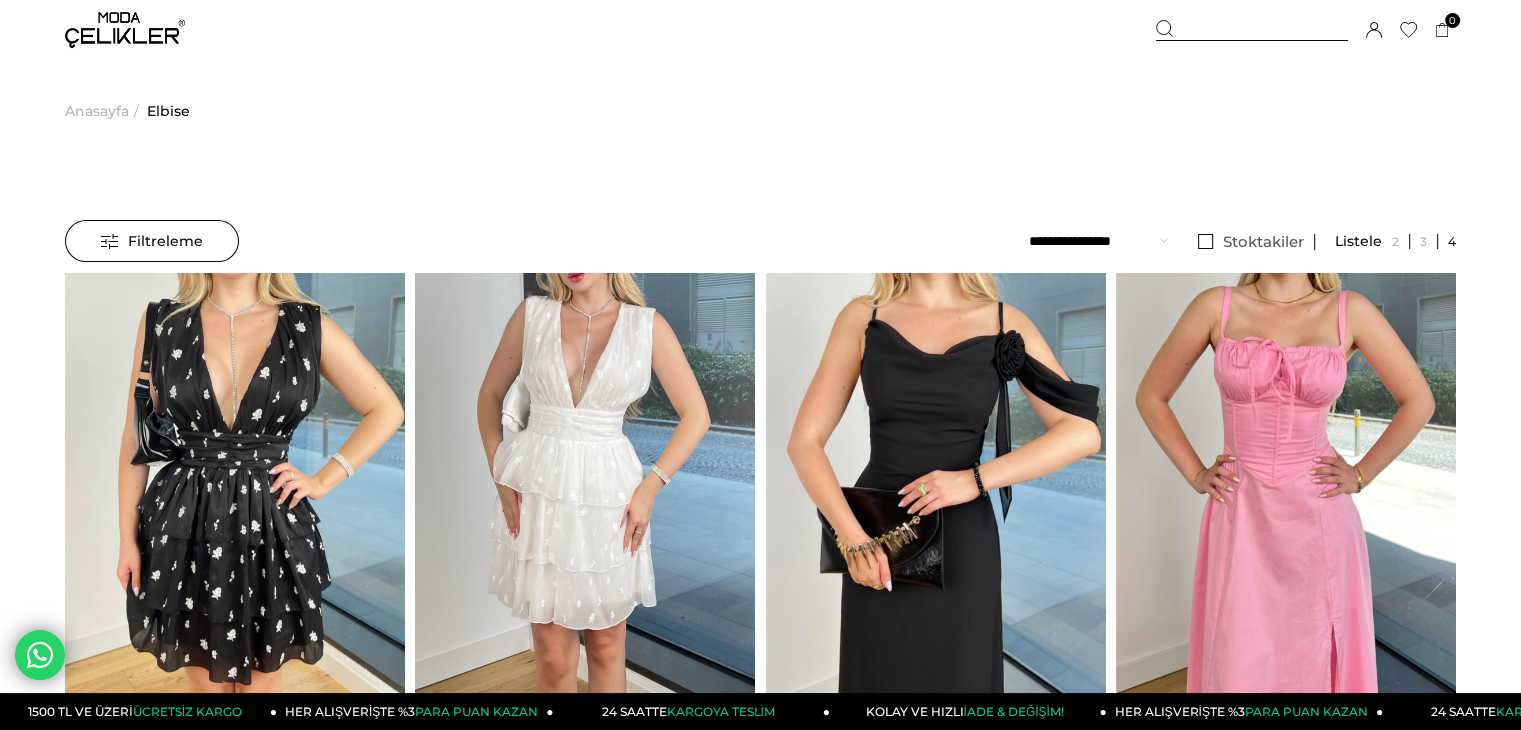 click on "Filtreleme" at bounding box center (152, 241) 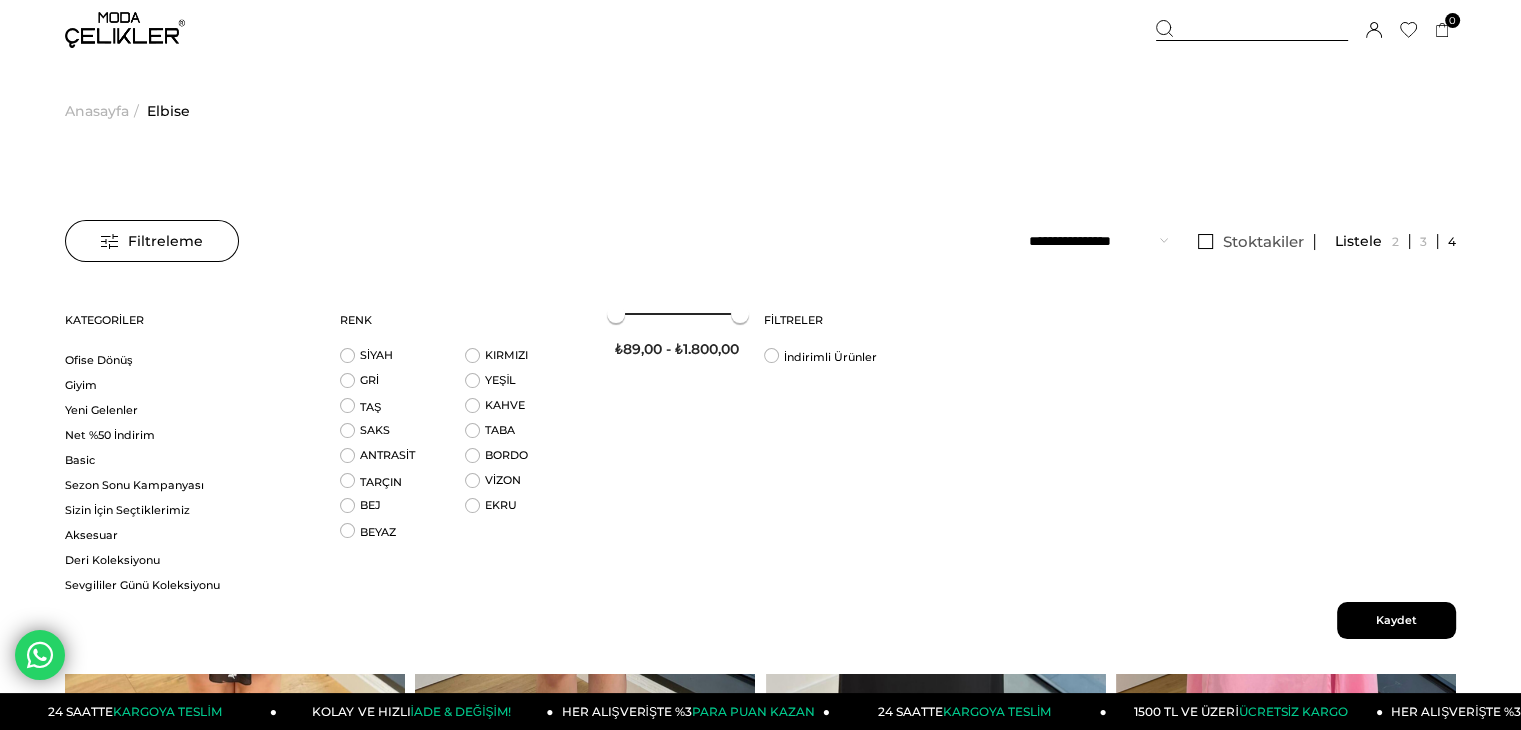 scroll, scrollTop: 1500, scrollLeft: 0, axis: vertical 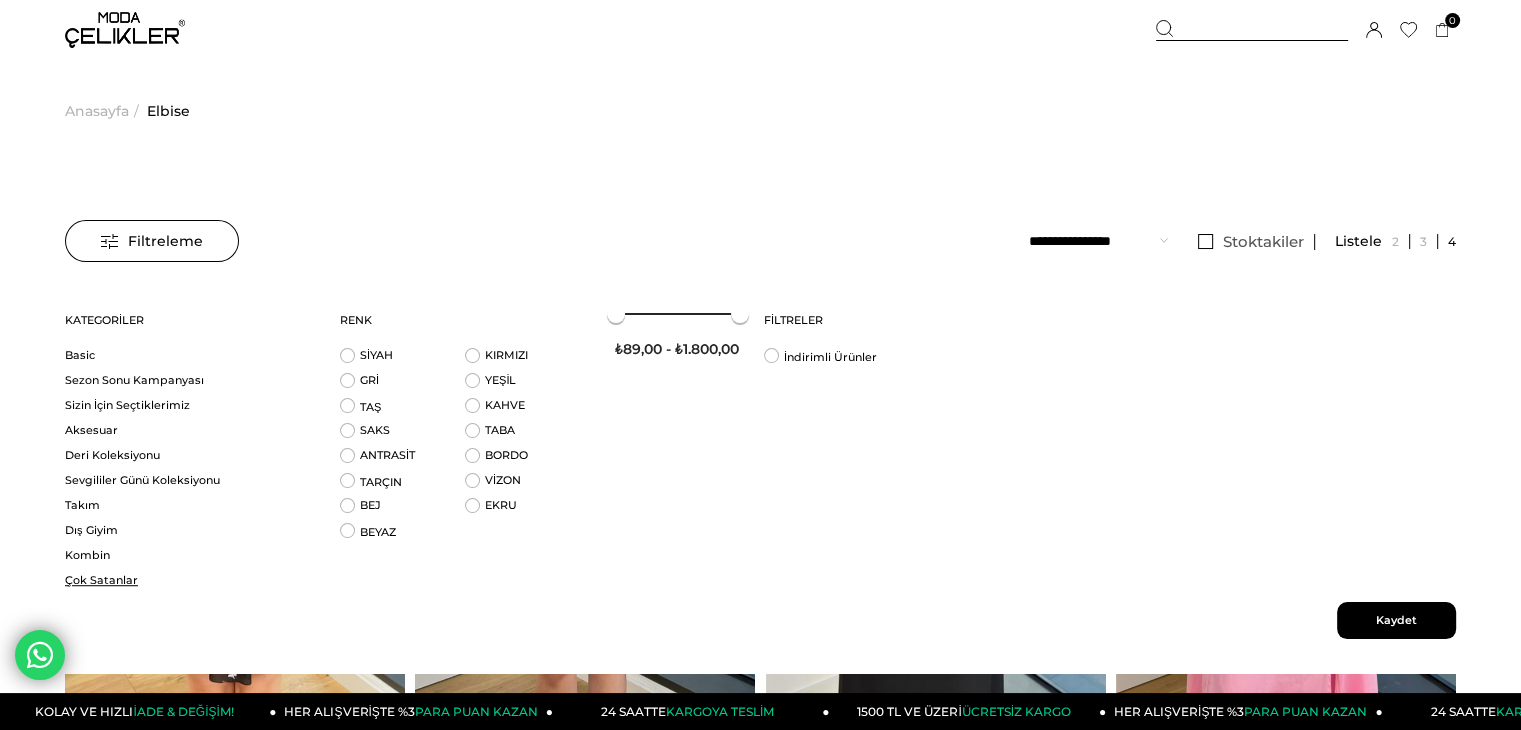 click on "Çok Satanlar" at bounding box center (190, 580) 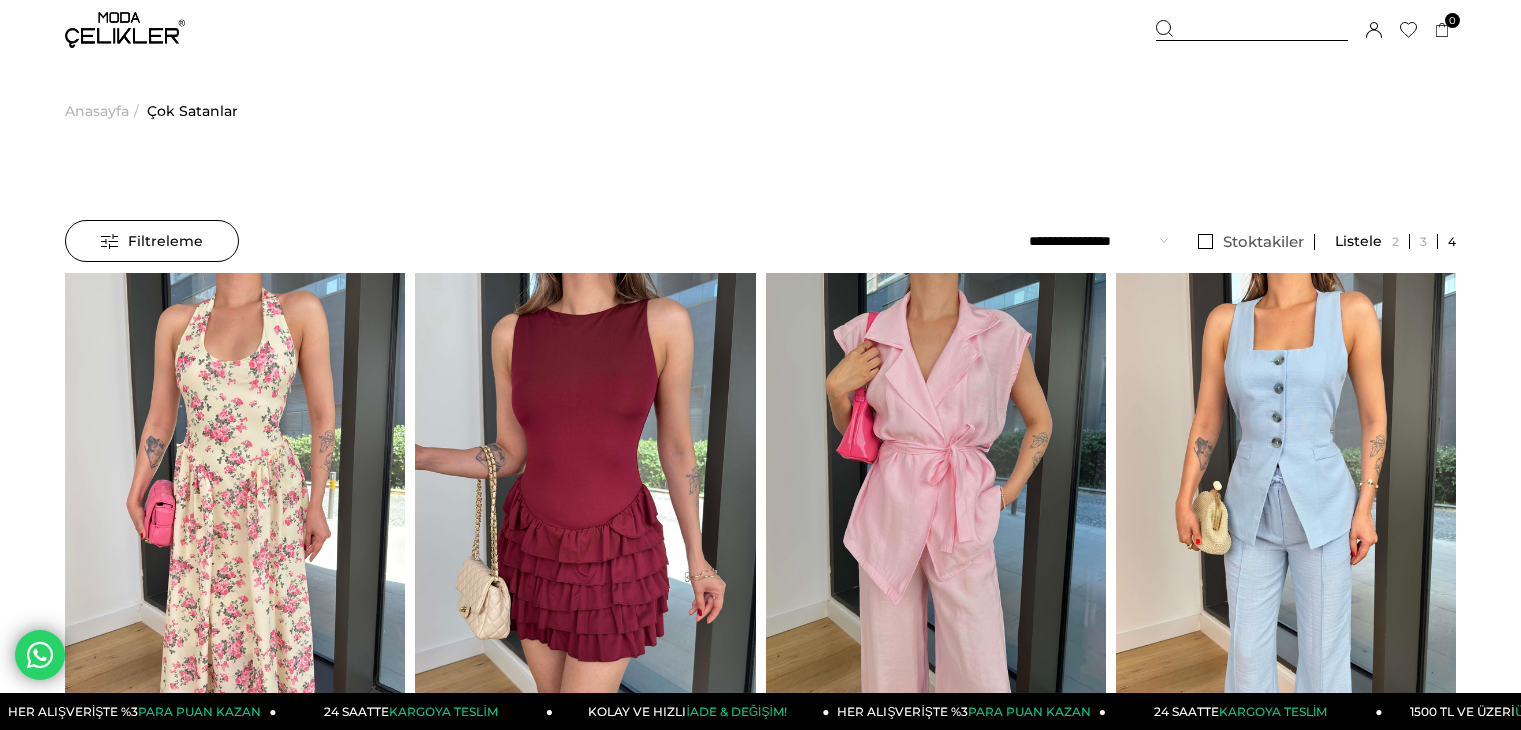 scroll, scrollTop: 0, scrollLeft: 0, axis: both 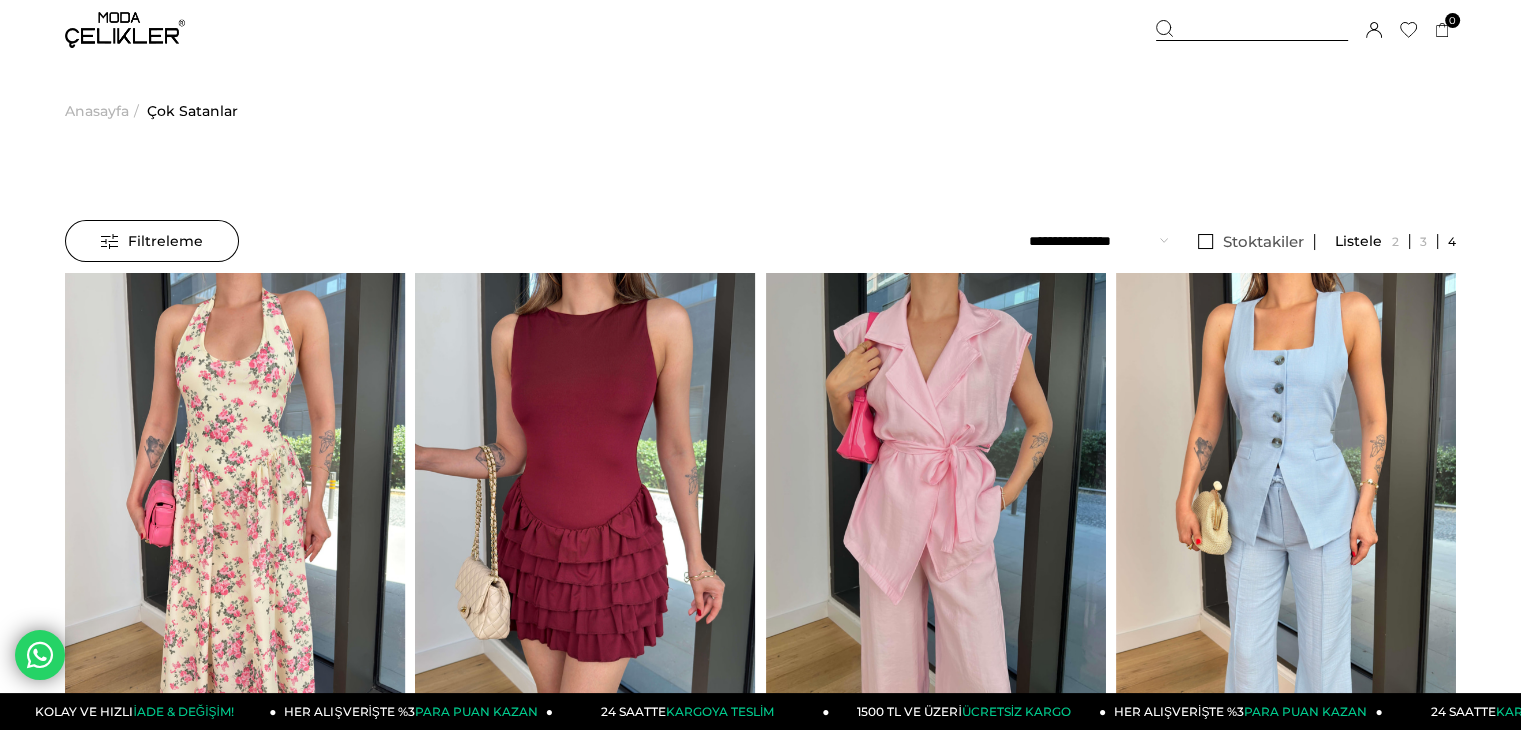 click on "Anasayfa" at bounding box center [97, 111] 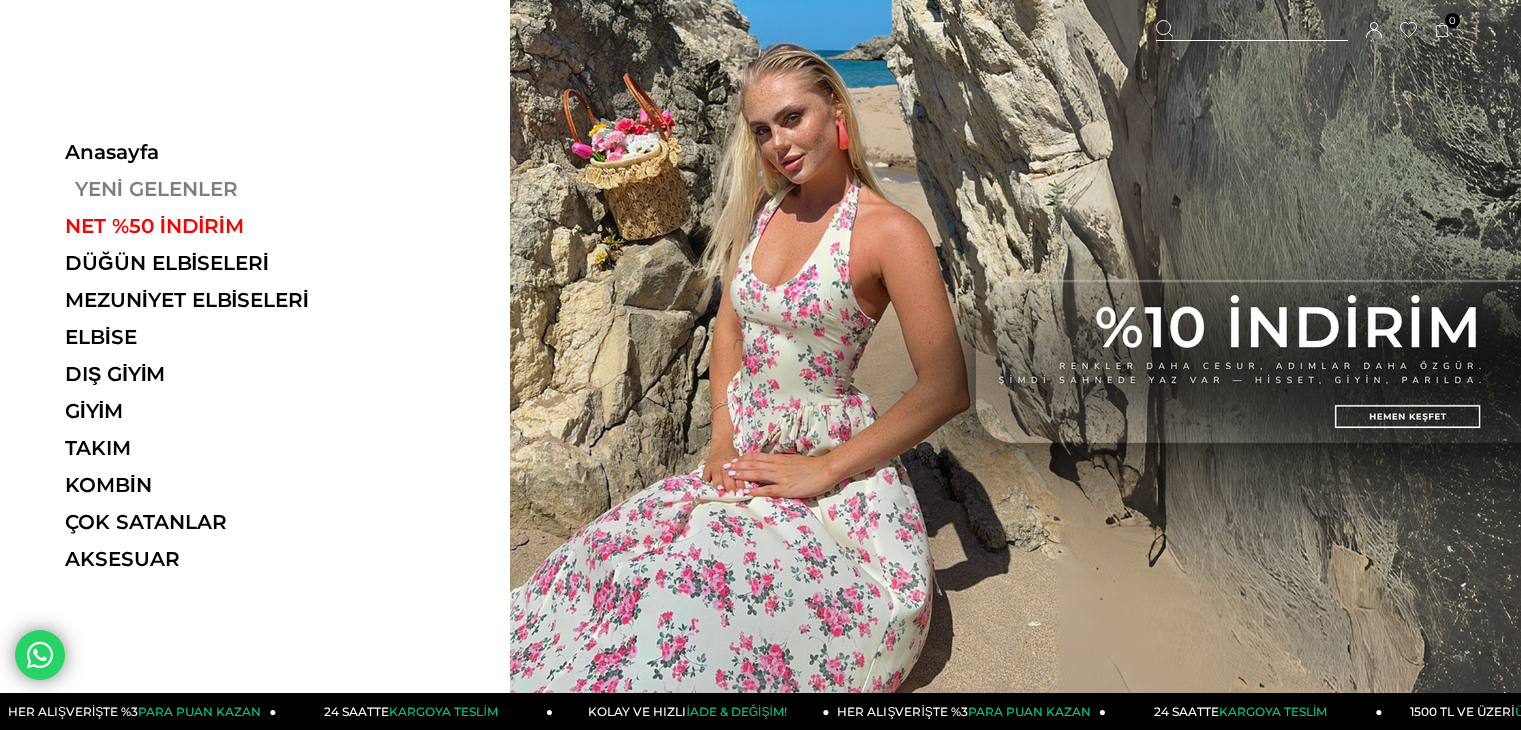 scroll, scrollTop: 0, scrollLeft: 0, axis: both 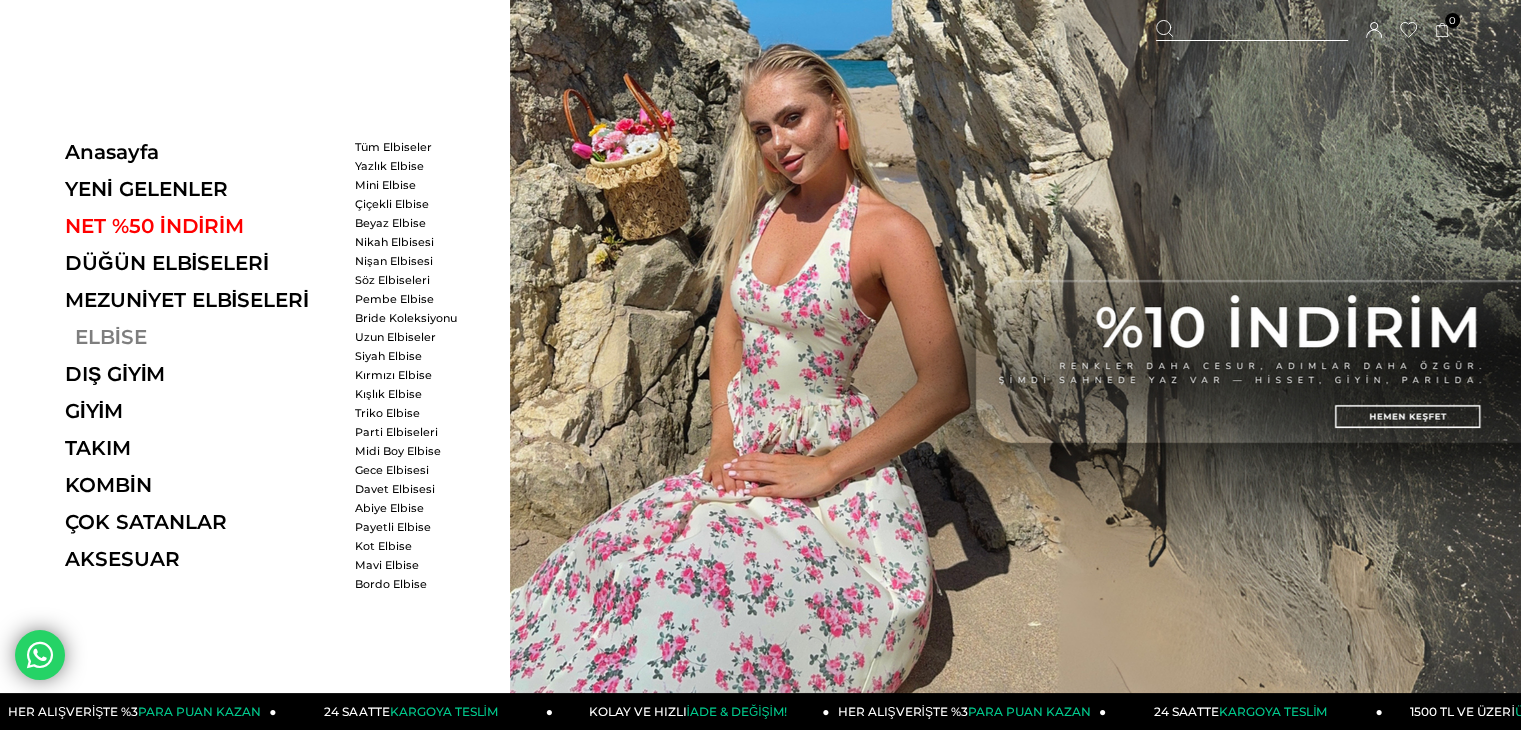 click on "ELBİSE" at bounding box center [202, 337] 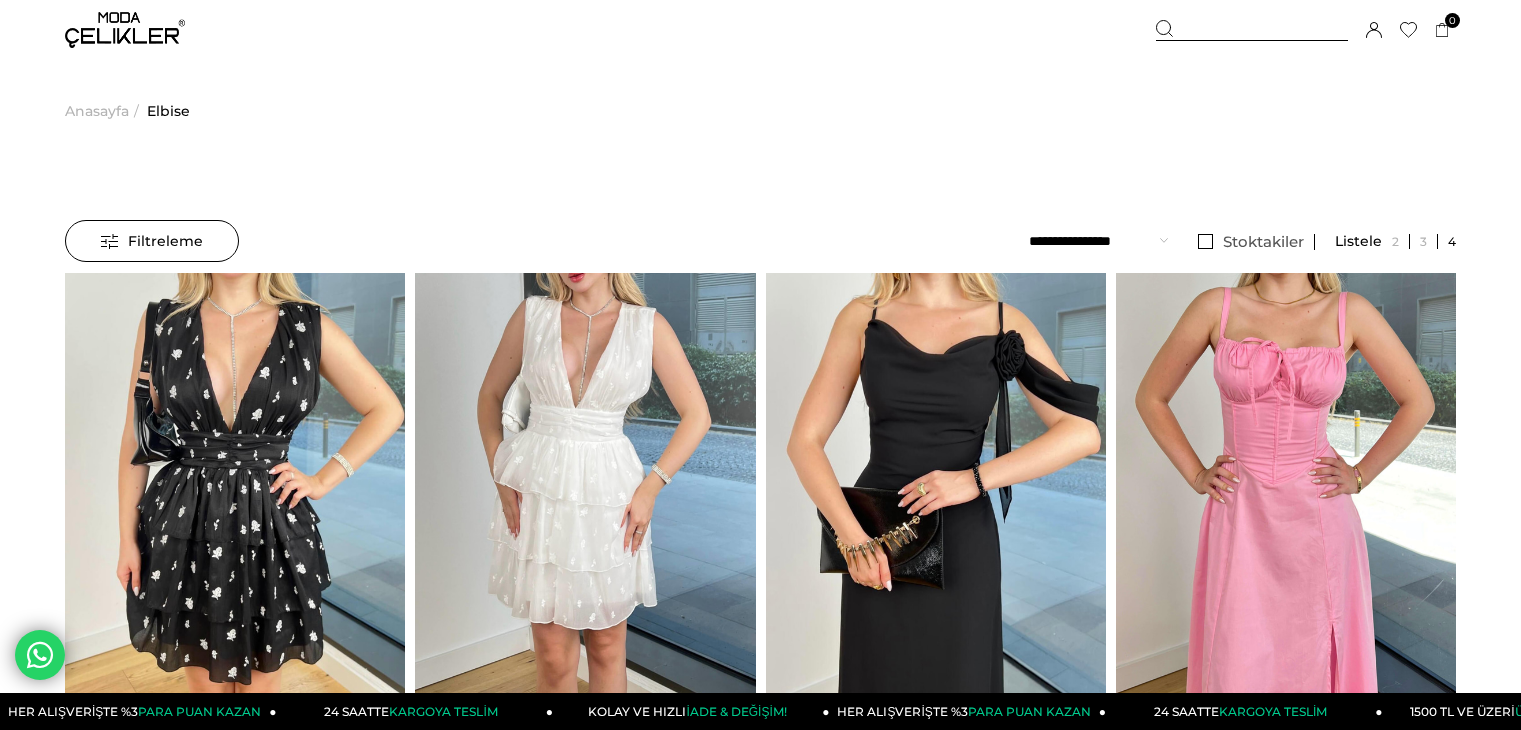 scroll, scrollTop: 0, scrollLeft: 0, axis: both 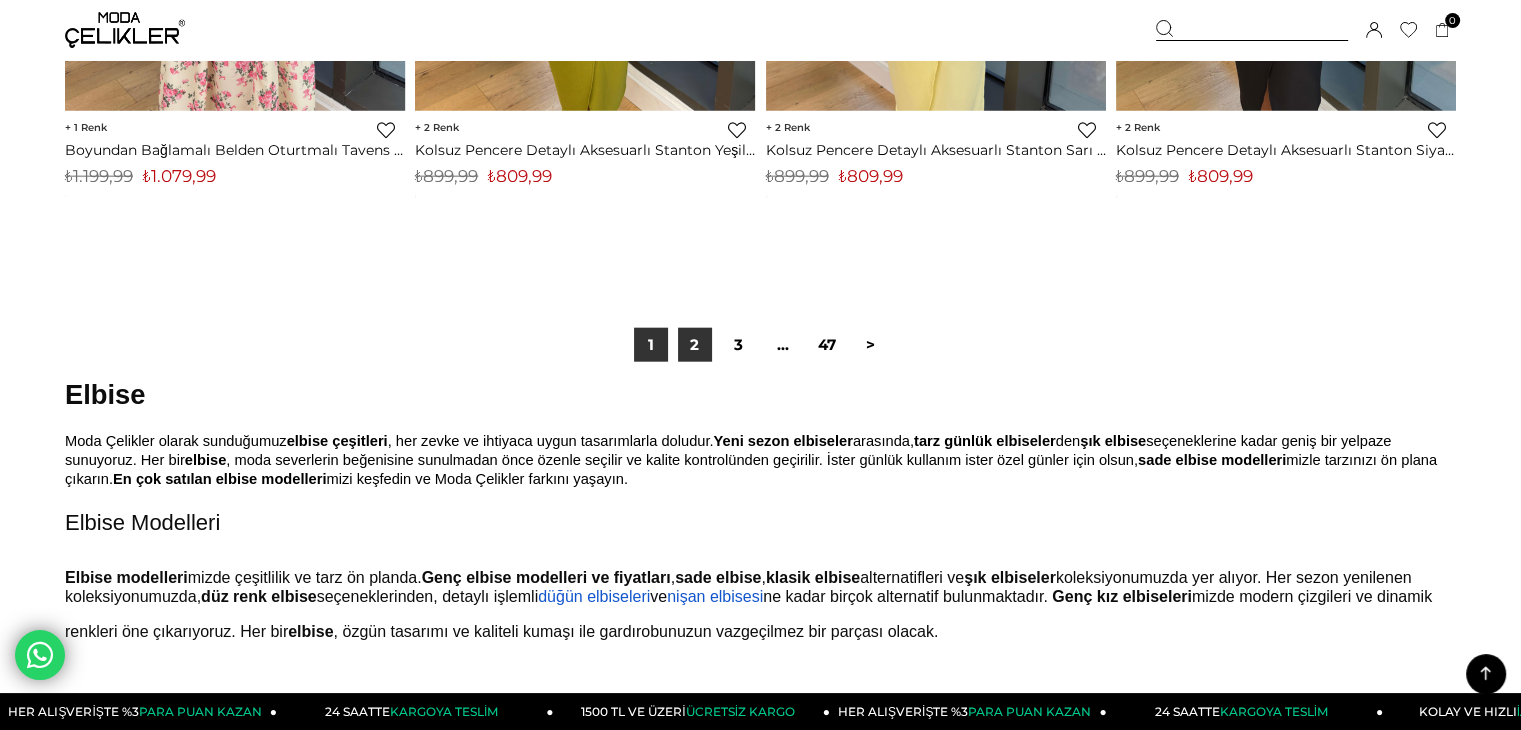 click on "2" at bounding box center [695, 345] 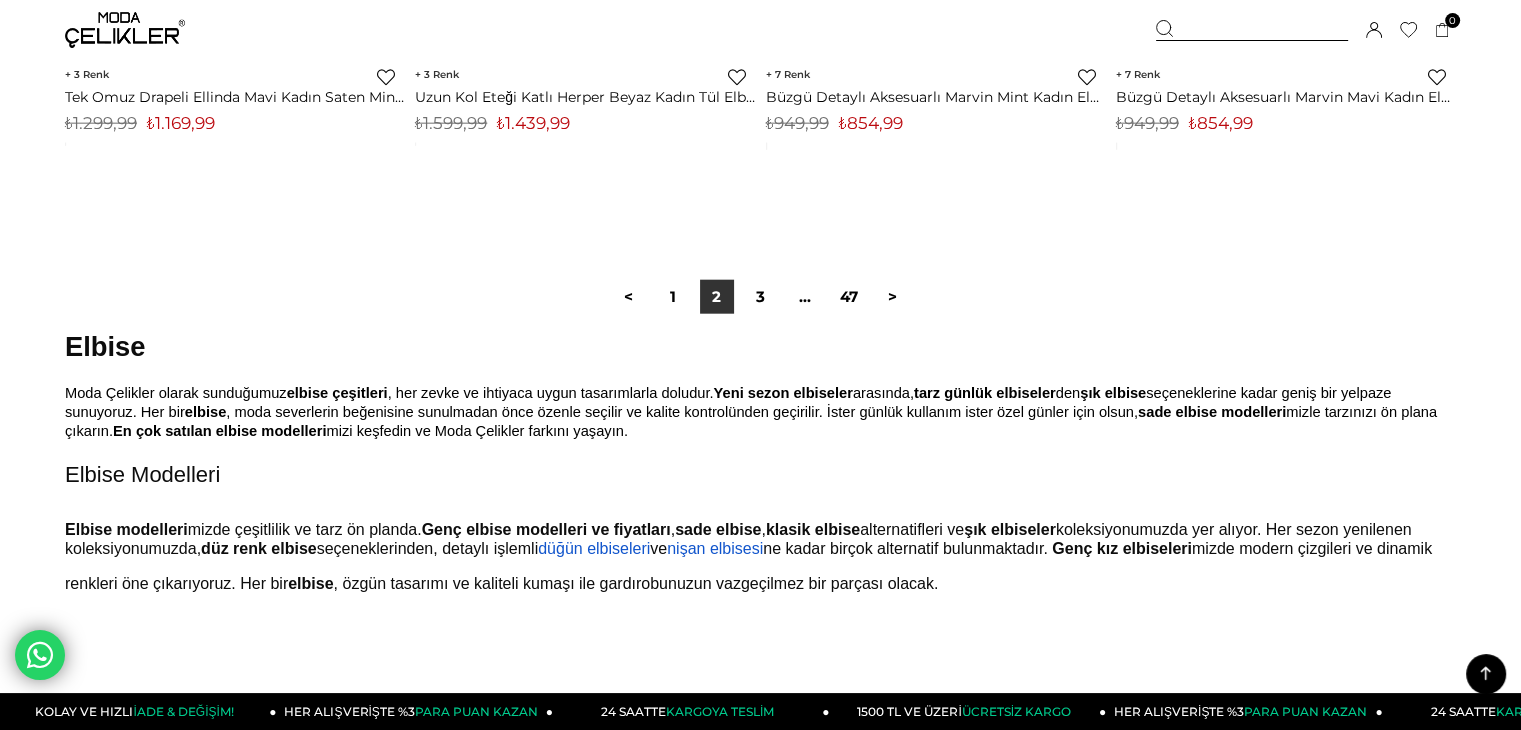 scroll, scrollTop: 12472, scrollLeft: 0, axis: vertical 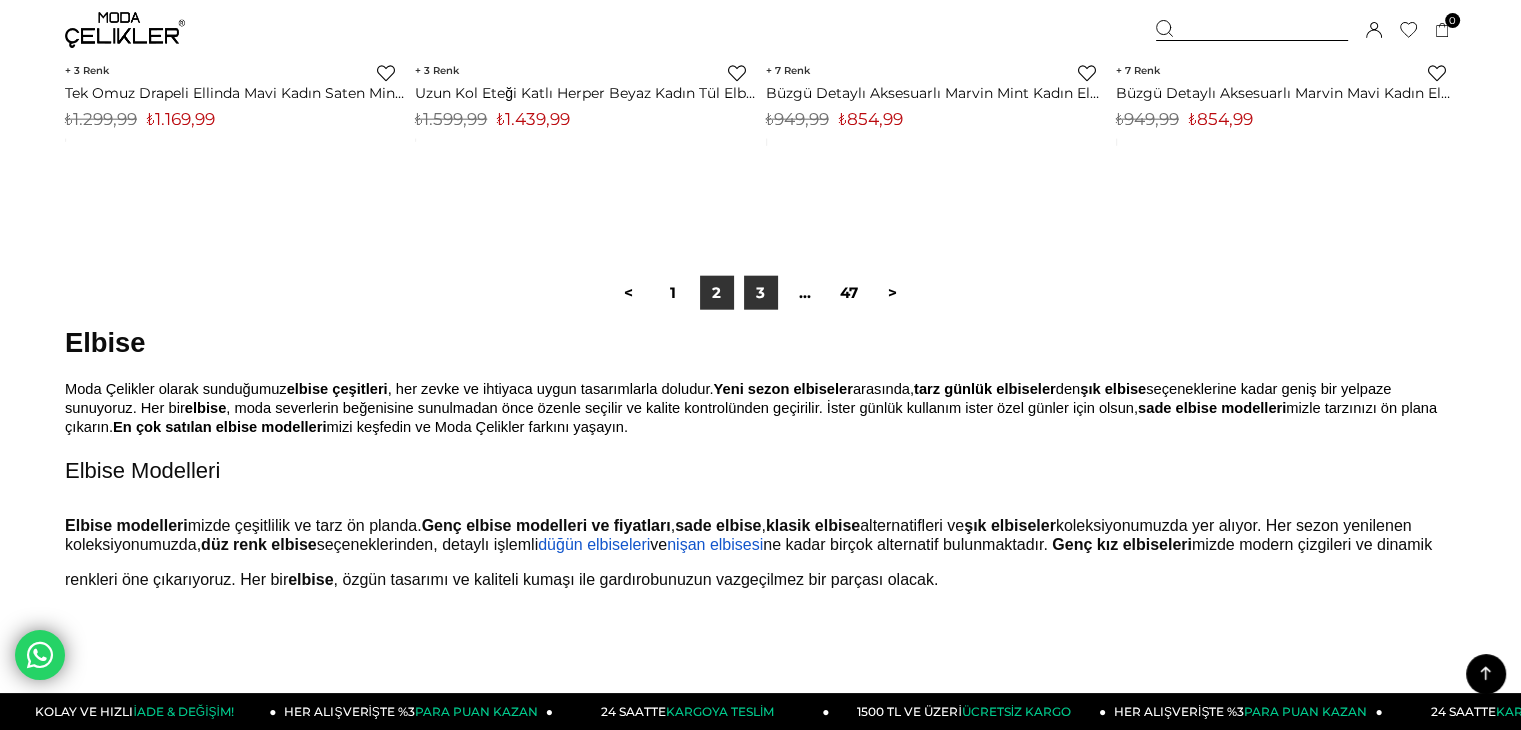 click on "3" at bounding box center [761, 293] 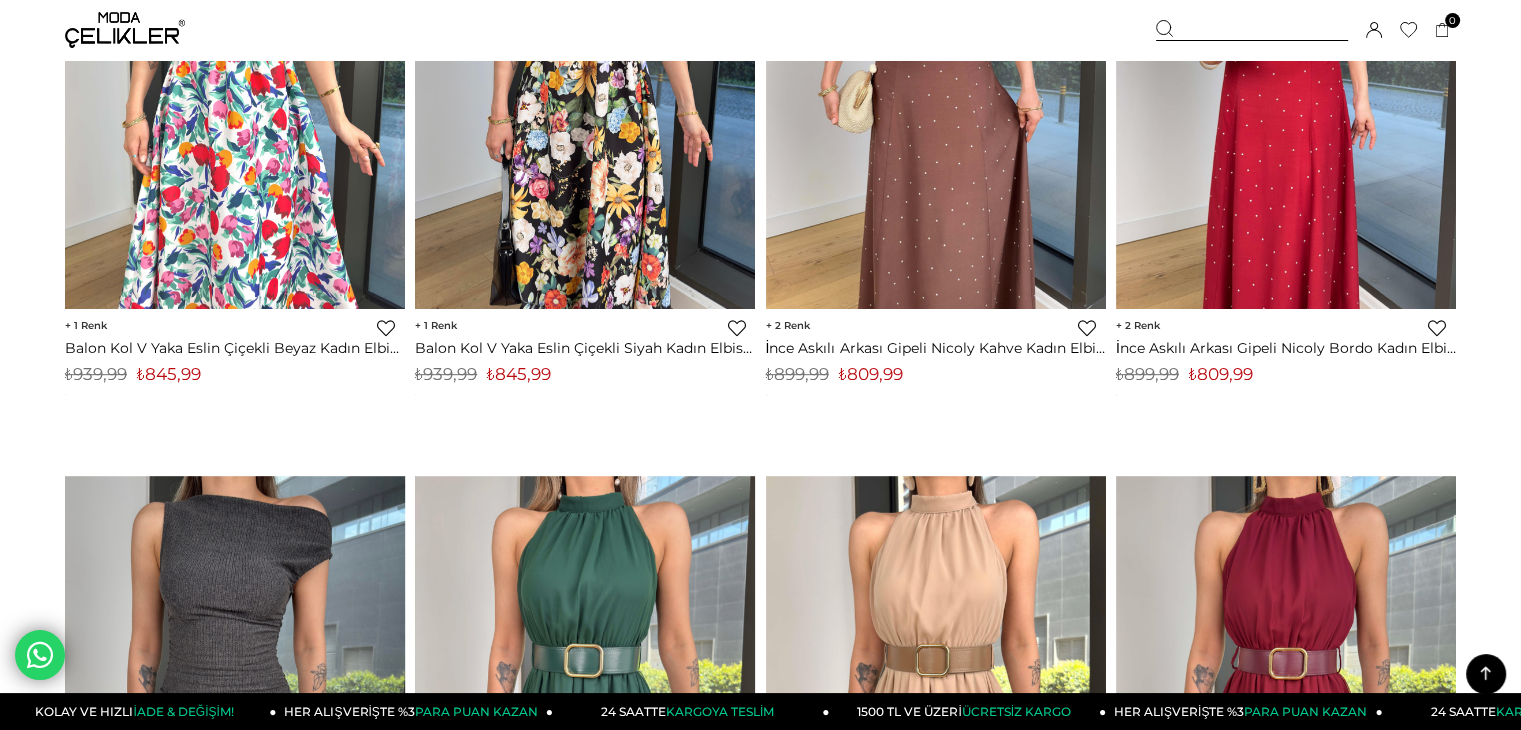 scroll, scrollTop: 9014, scrollLeft: 0, axis: vertical 